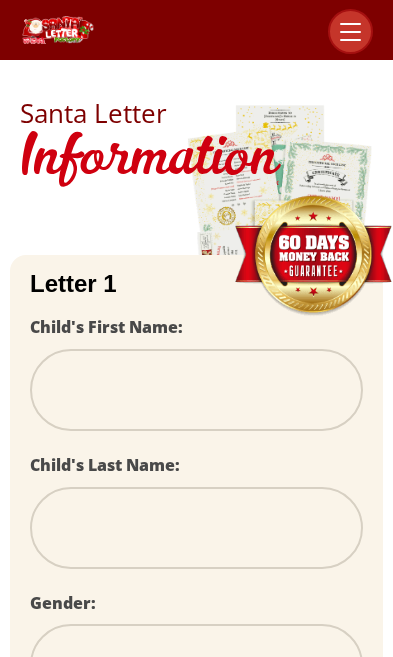 scroll, scrollTop: 0, scrollLeft: 0, axis: both 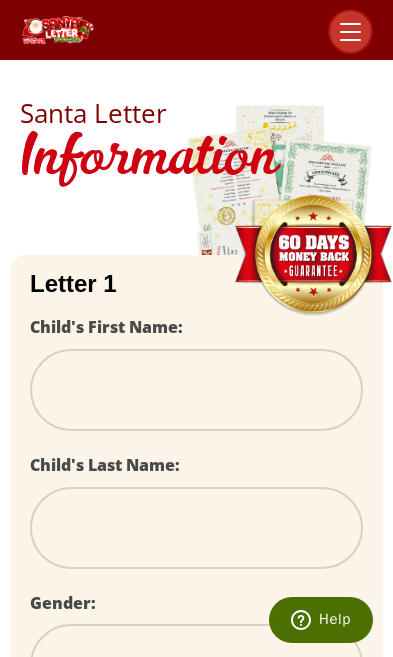 click at bounding box center (196, 390) 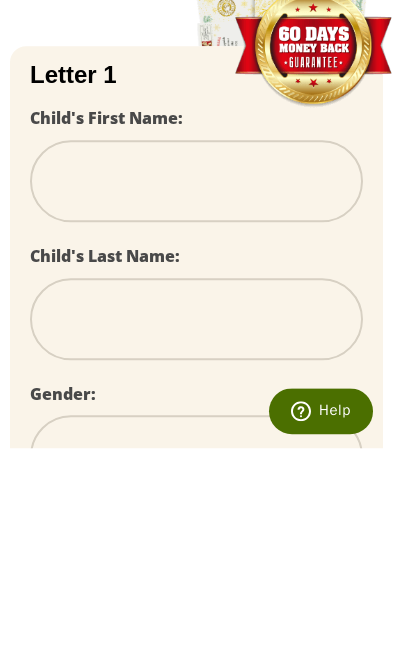 type on "*" 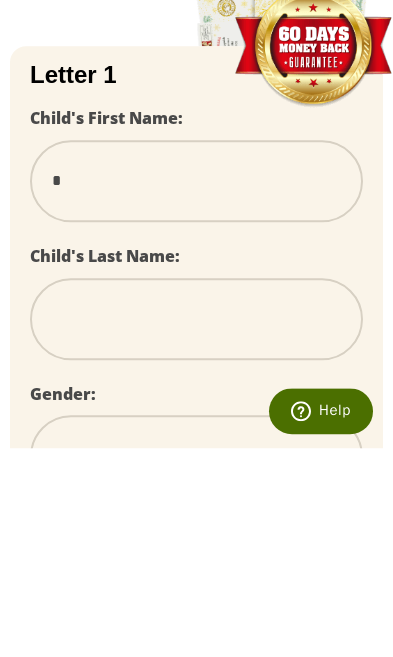 type on "**" 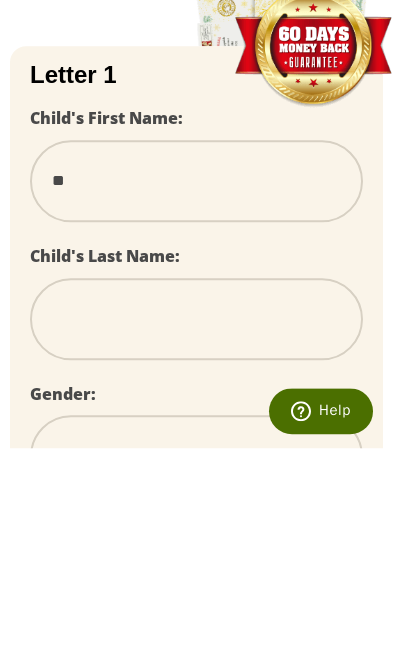 select 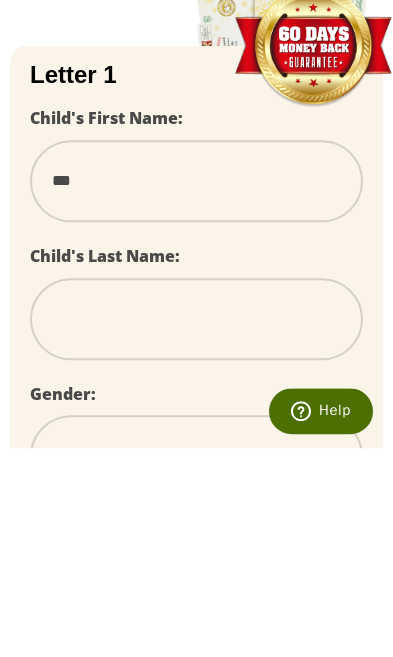 select 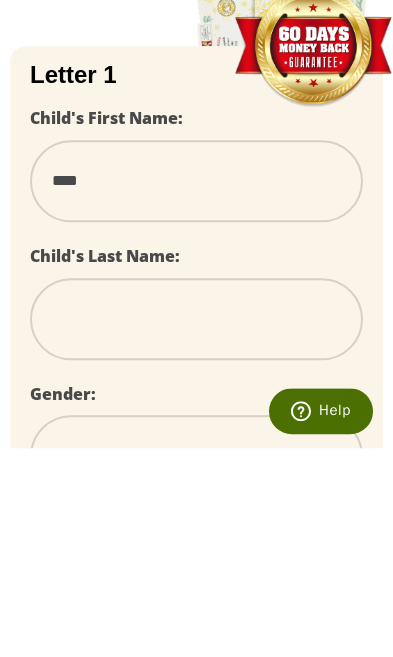 select 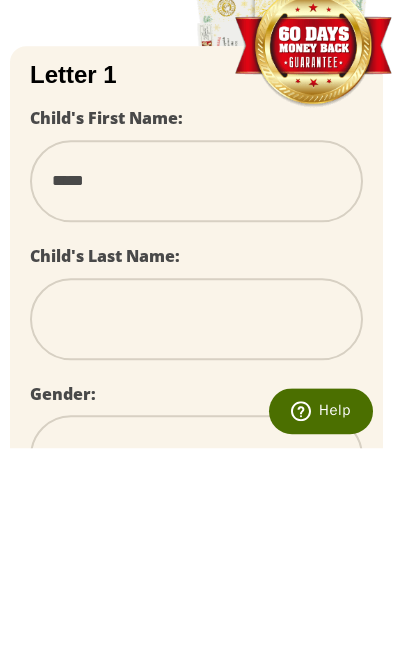 select 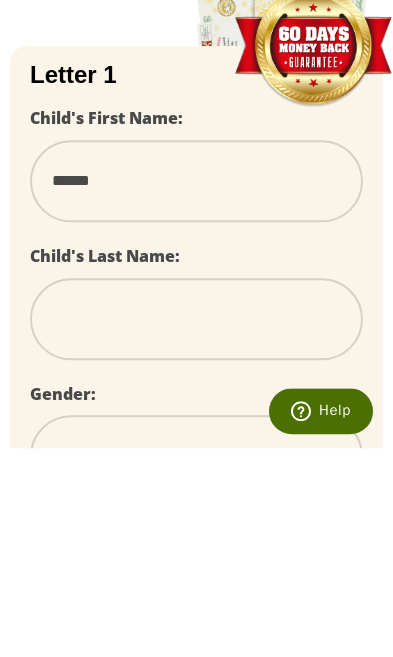 select 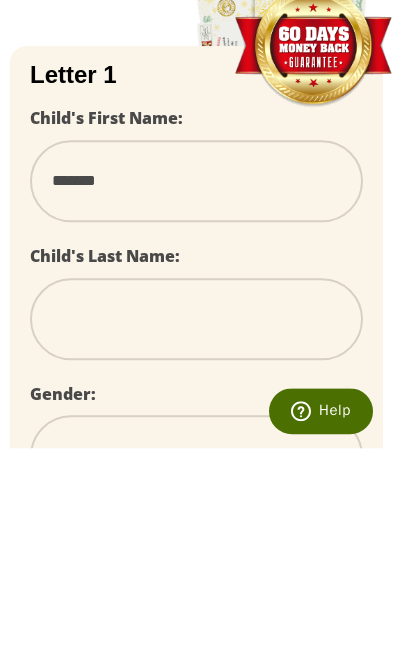 select 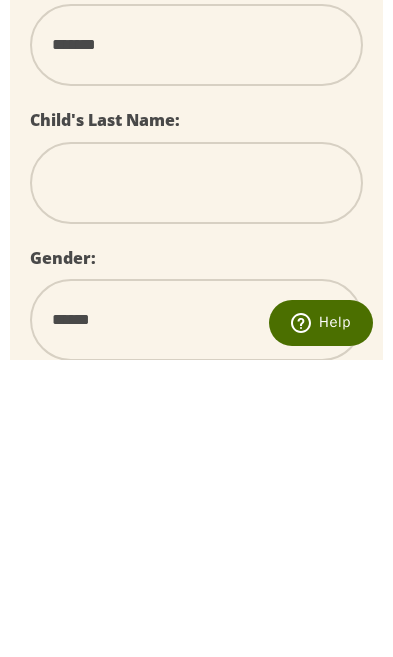 type on "*" 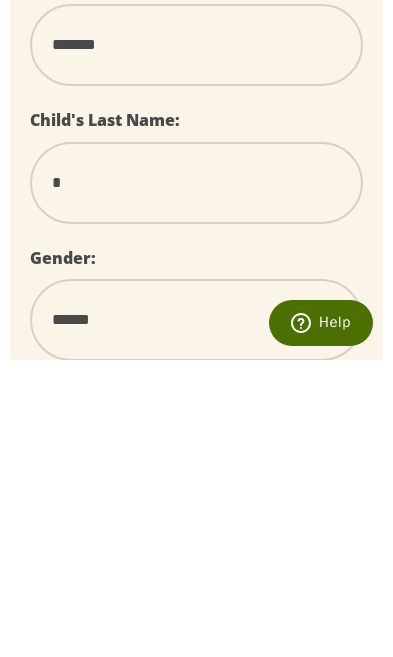 type on "**" 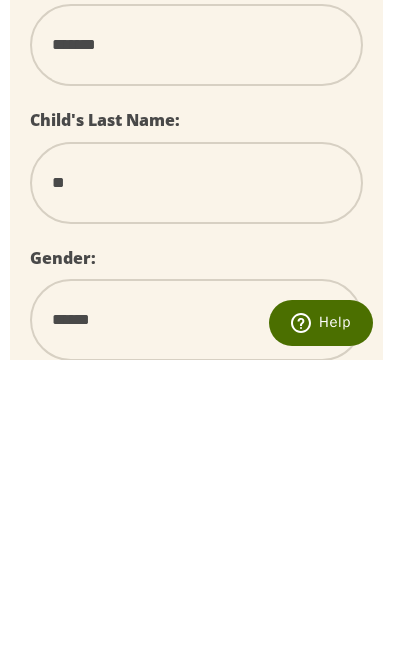select 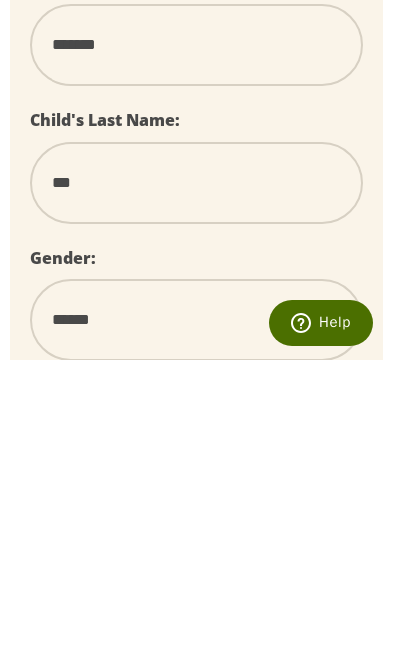 select 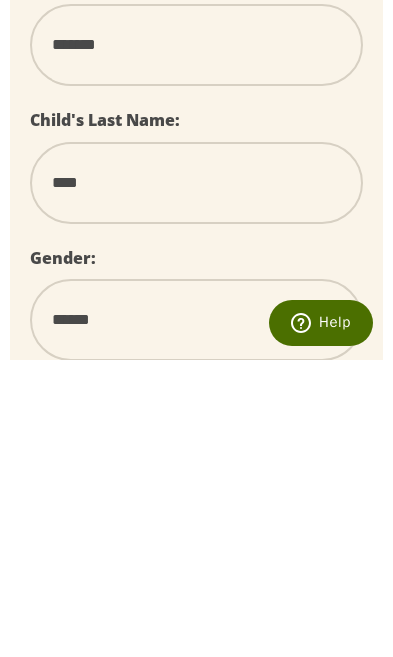 select 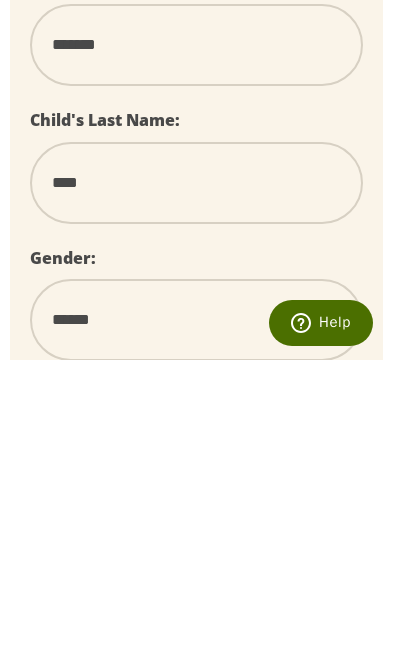 select 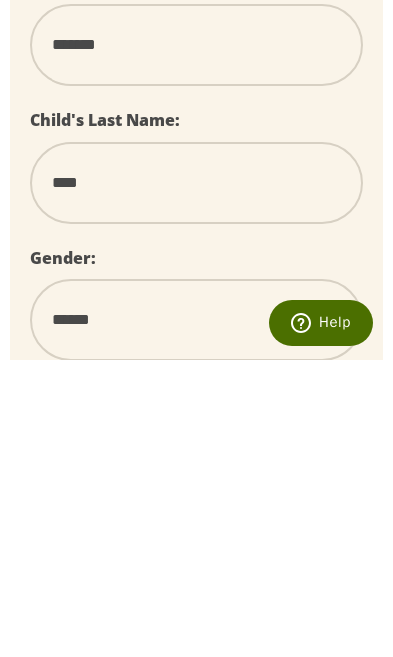 select 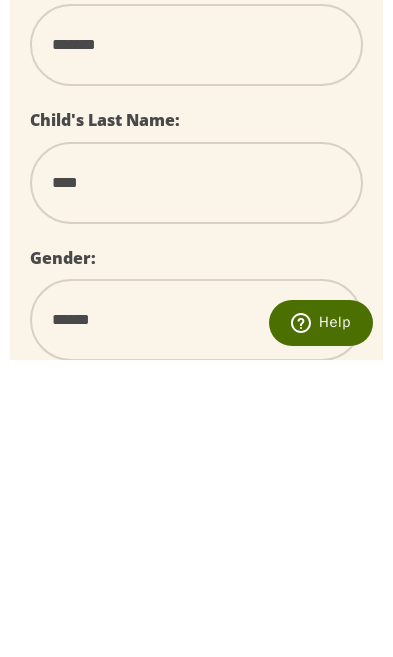 click on "******   ***   ****" at bounding box center (196, 617) 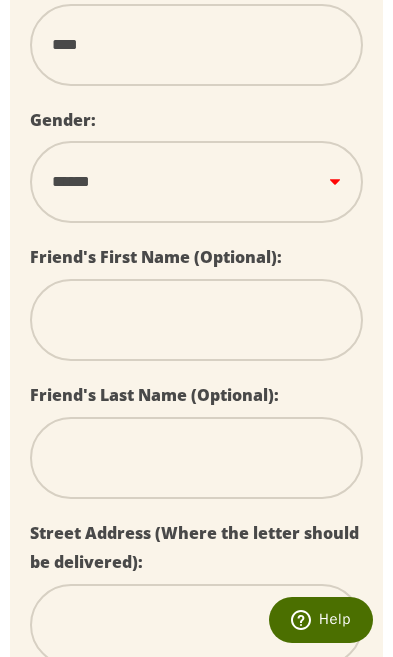 select on "*" 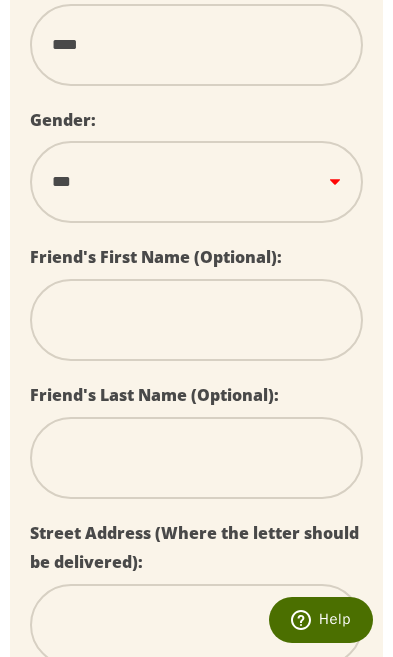 select 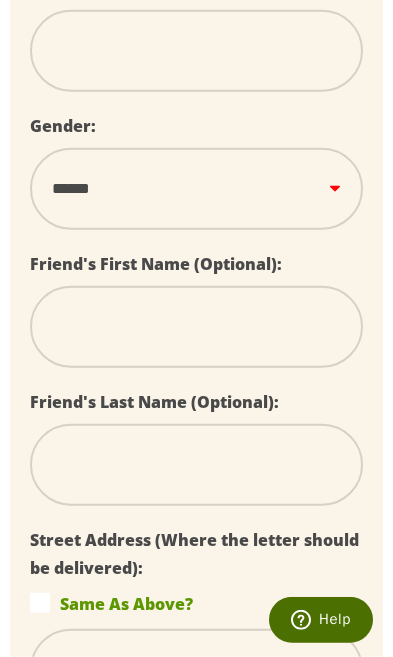 scroll, scrollTop: 2124, scrollLeft: 0, axis: vertical 